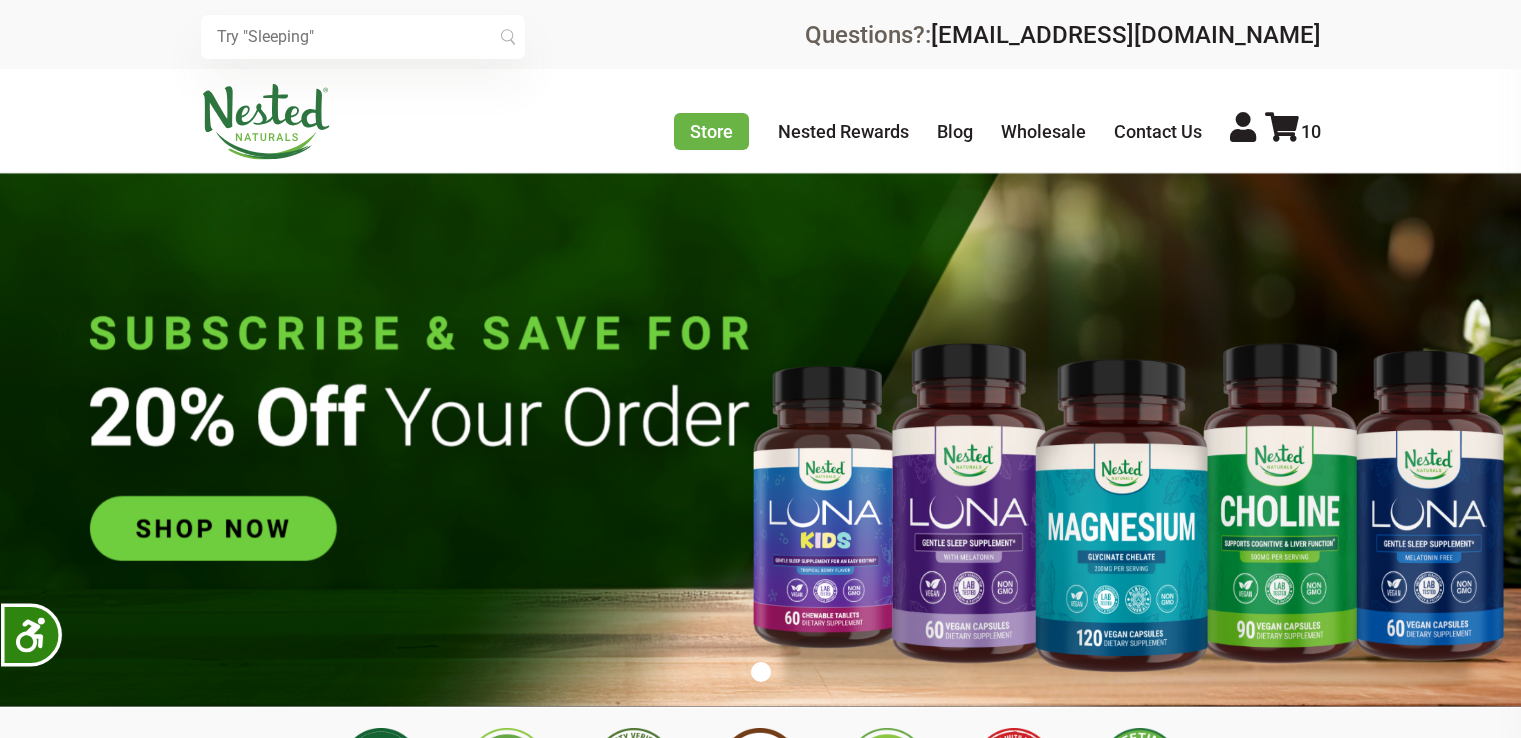 scroll, scrollTop: 0, scrollLeft: 0, axis: both 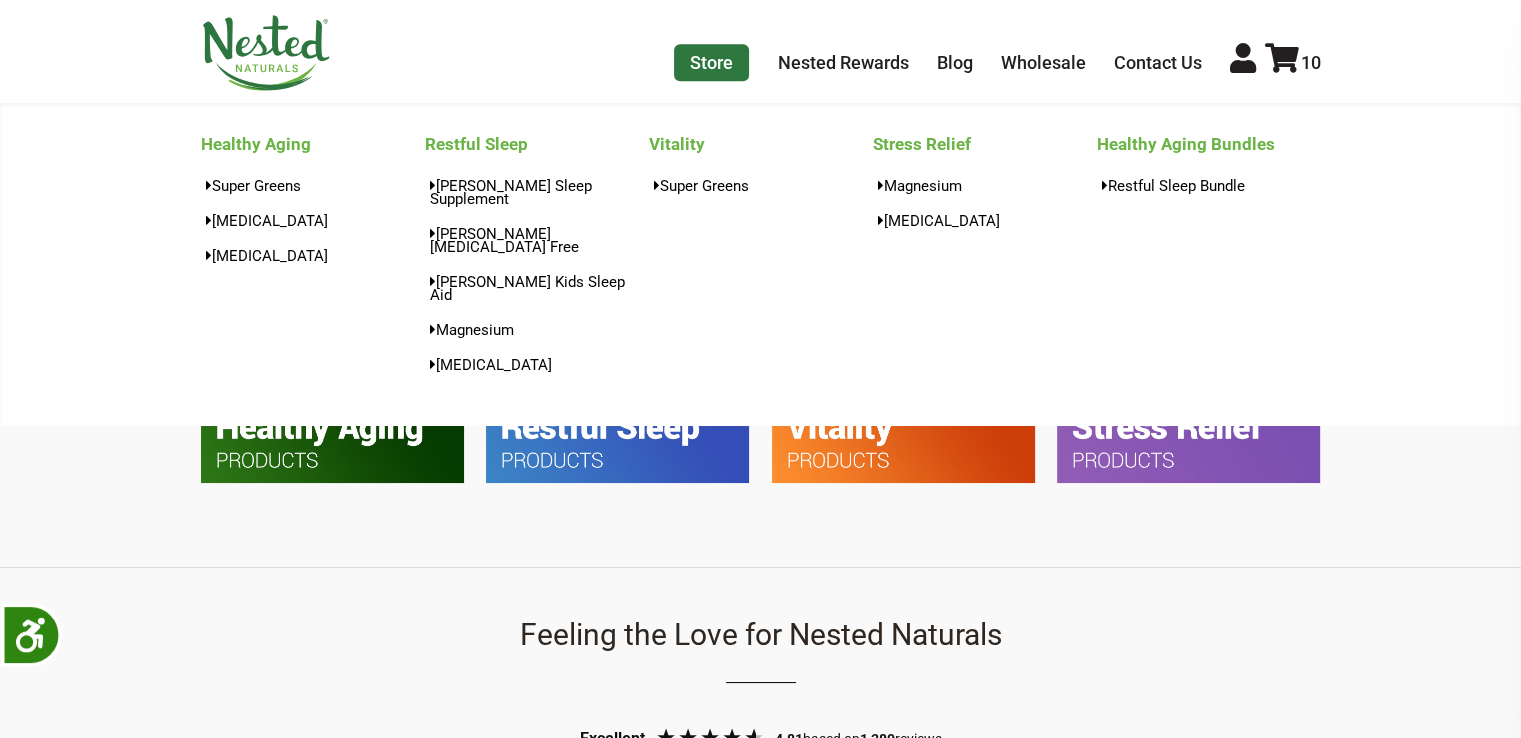 click on "Store" at bounding box center [711, 62] 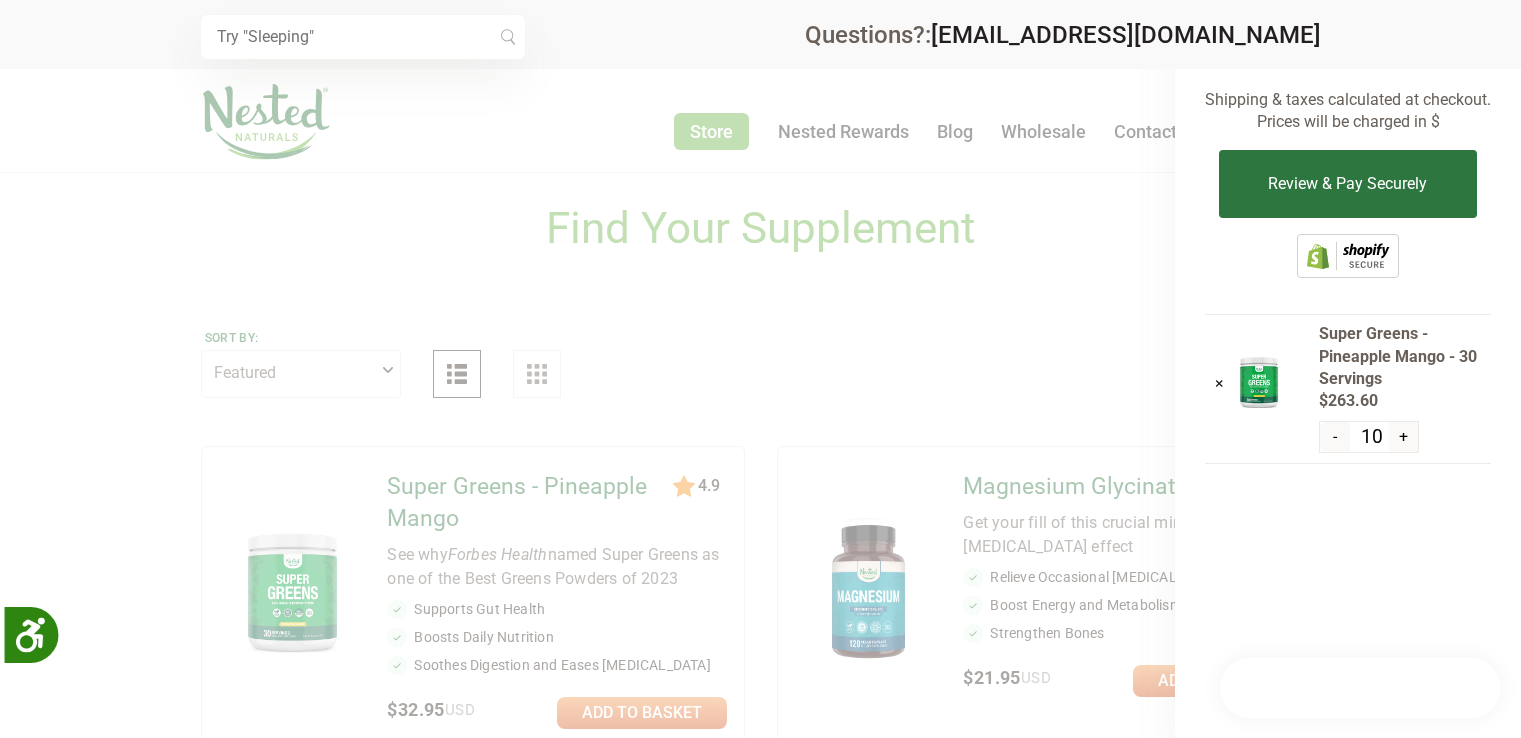 scroll, scrollTop: 0, scrollLeft: 0, axis: both 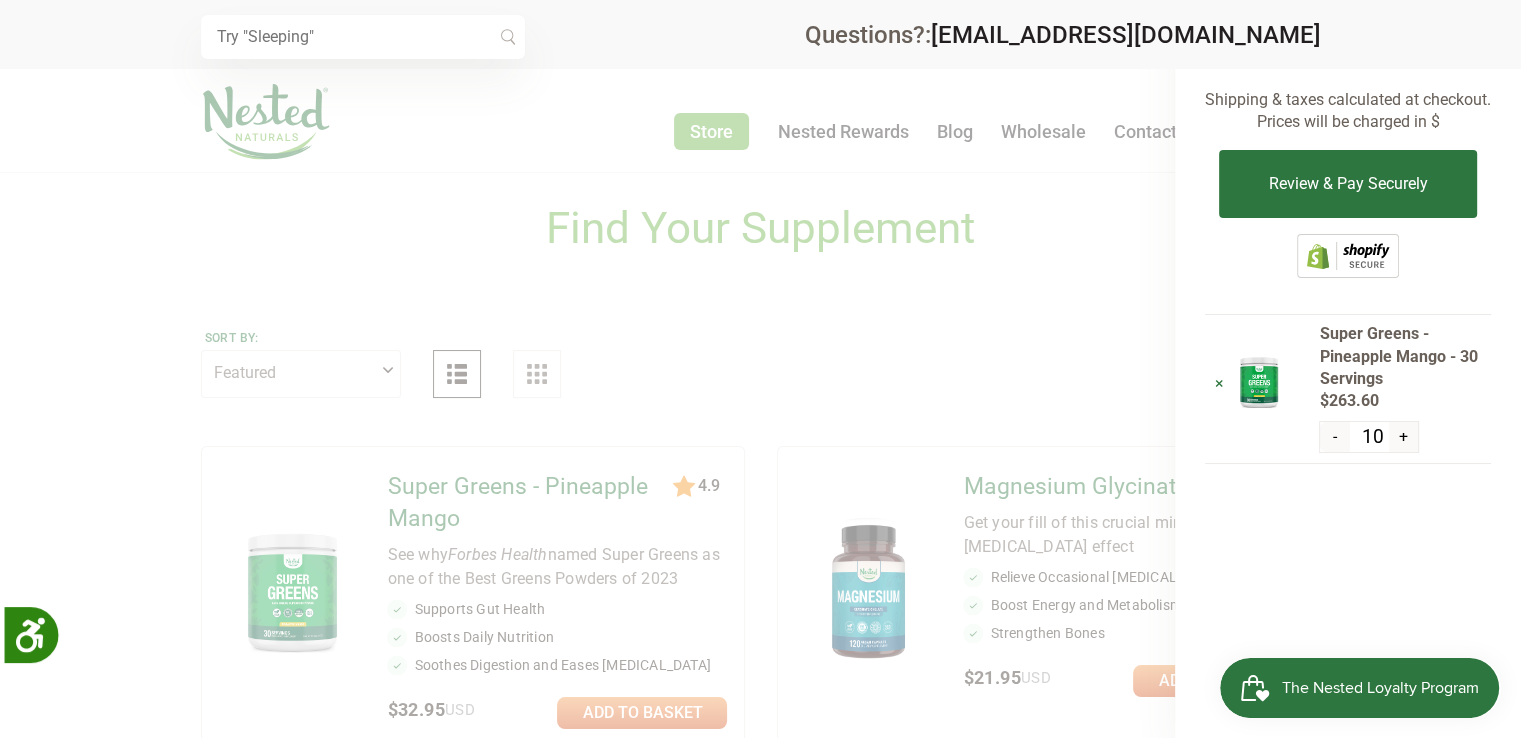 click on "×" at bounding box center (1219, 383) 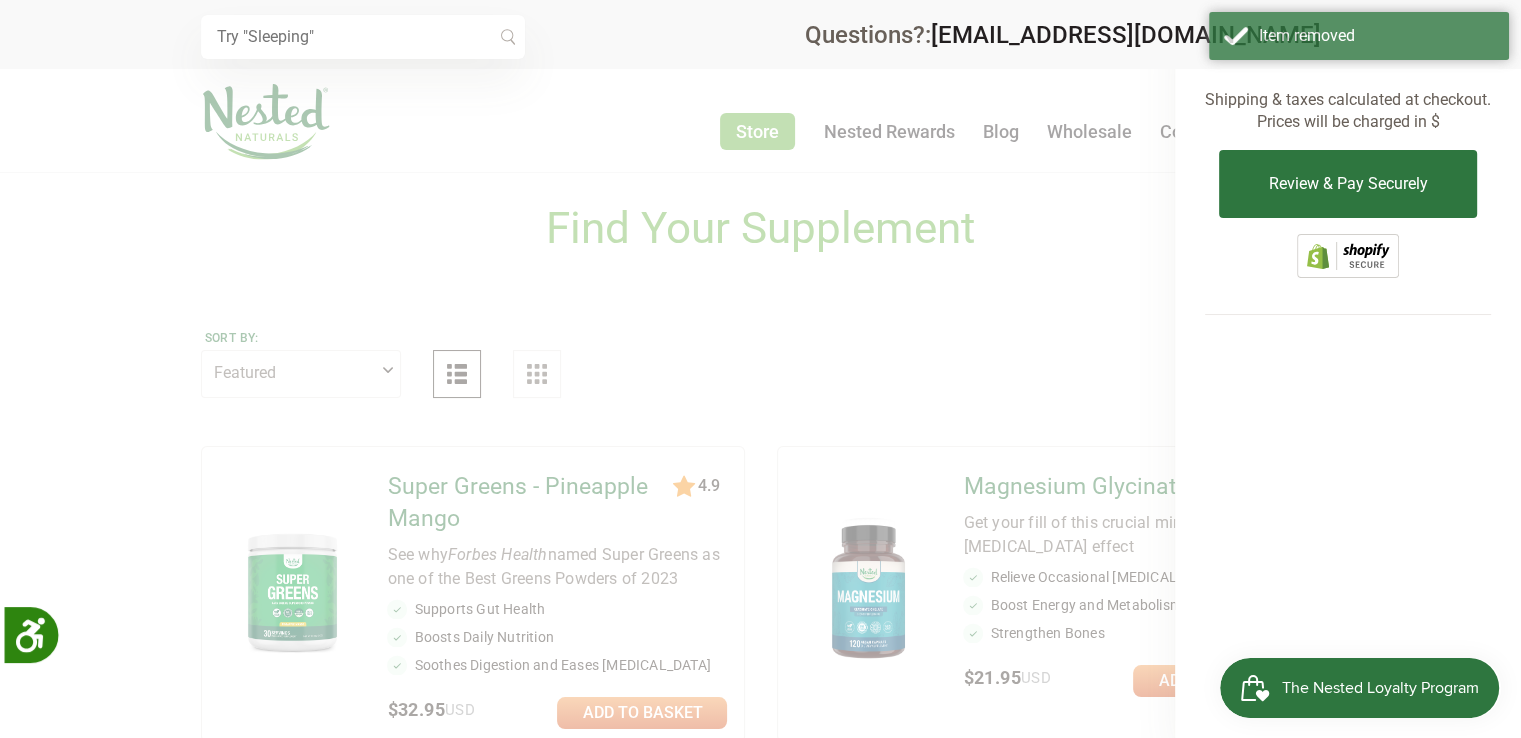 click at bounding box center (760, 369) 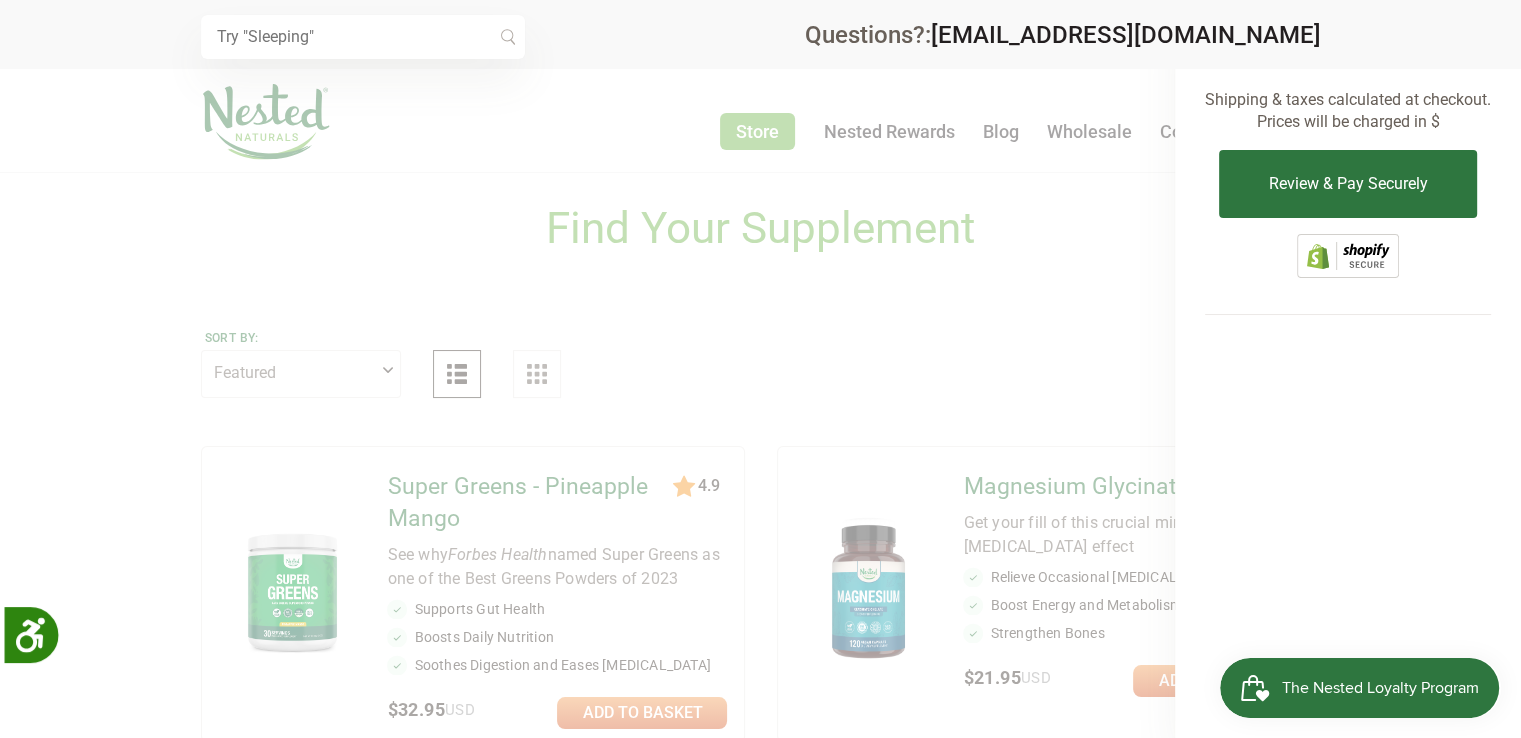click at bounding box center [760, 369] 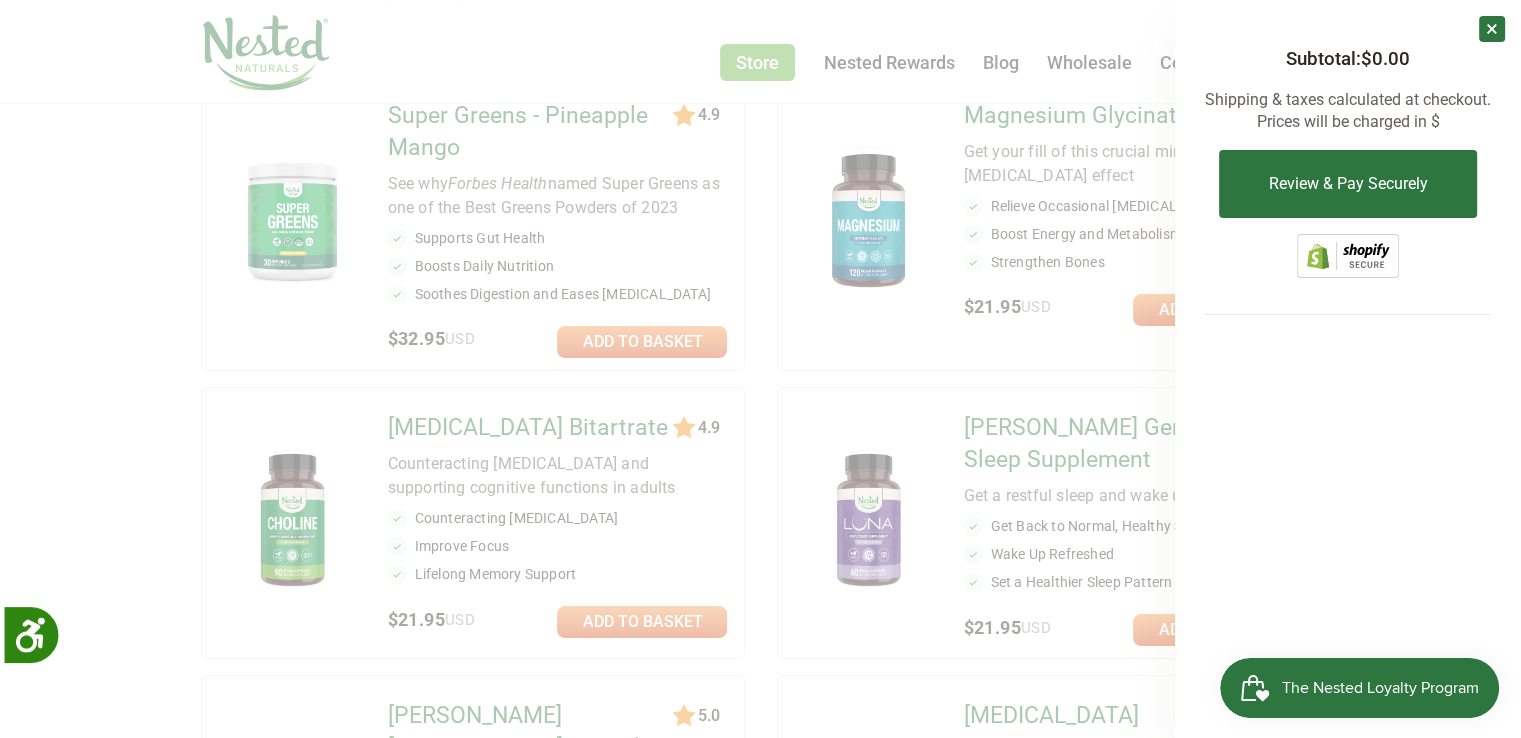 scroll, scrollTop: 400, scrollLeft: 0, axis: vertical 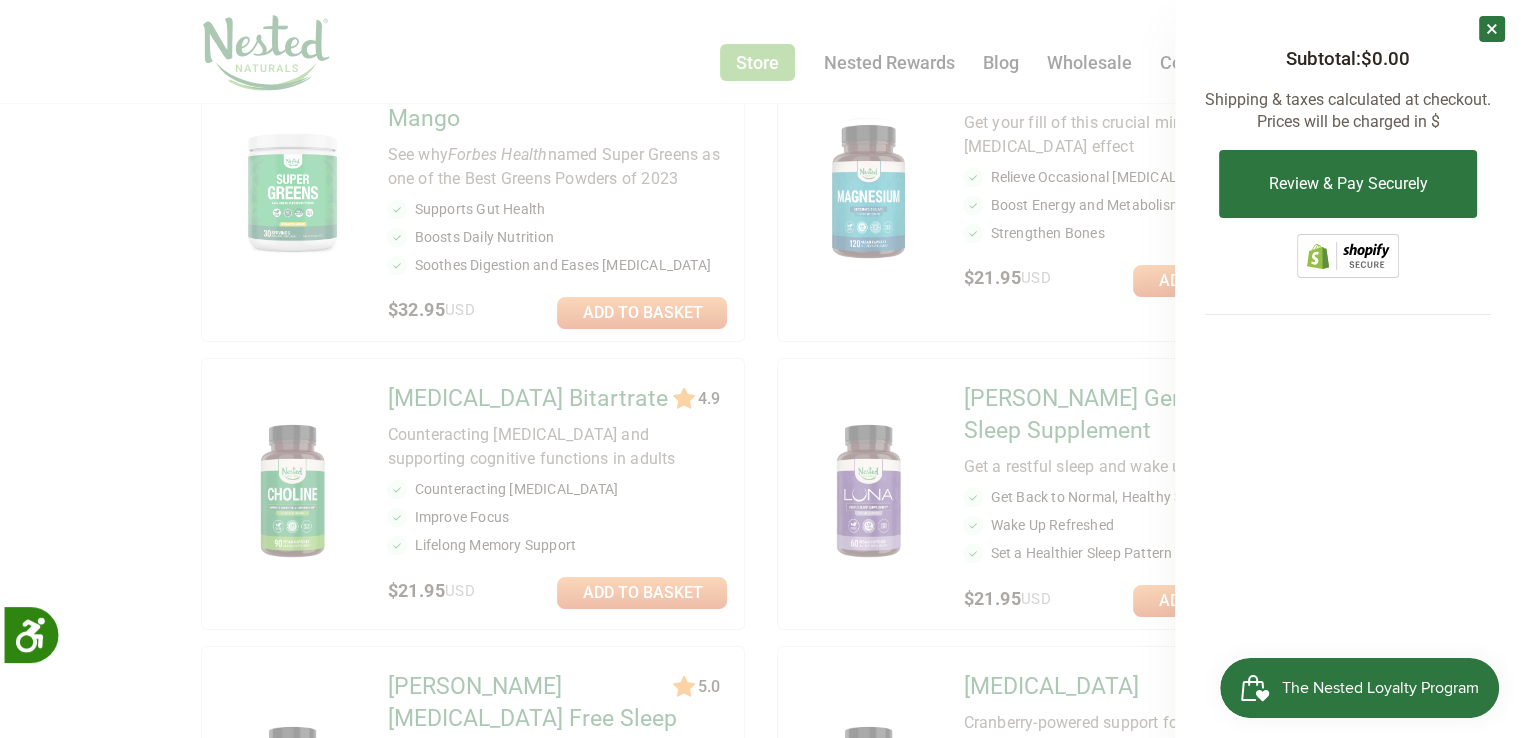 click at bounding box center [760, 369] 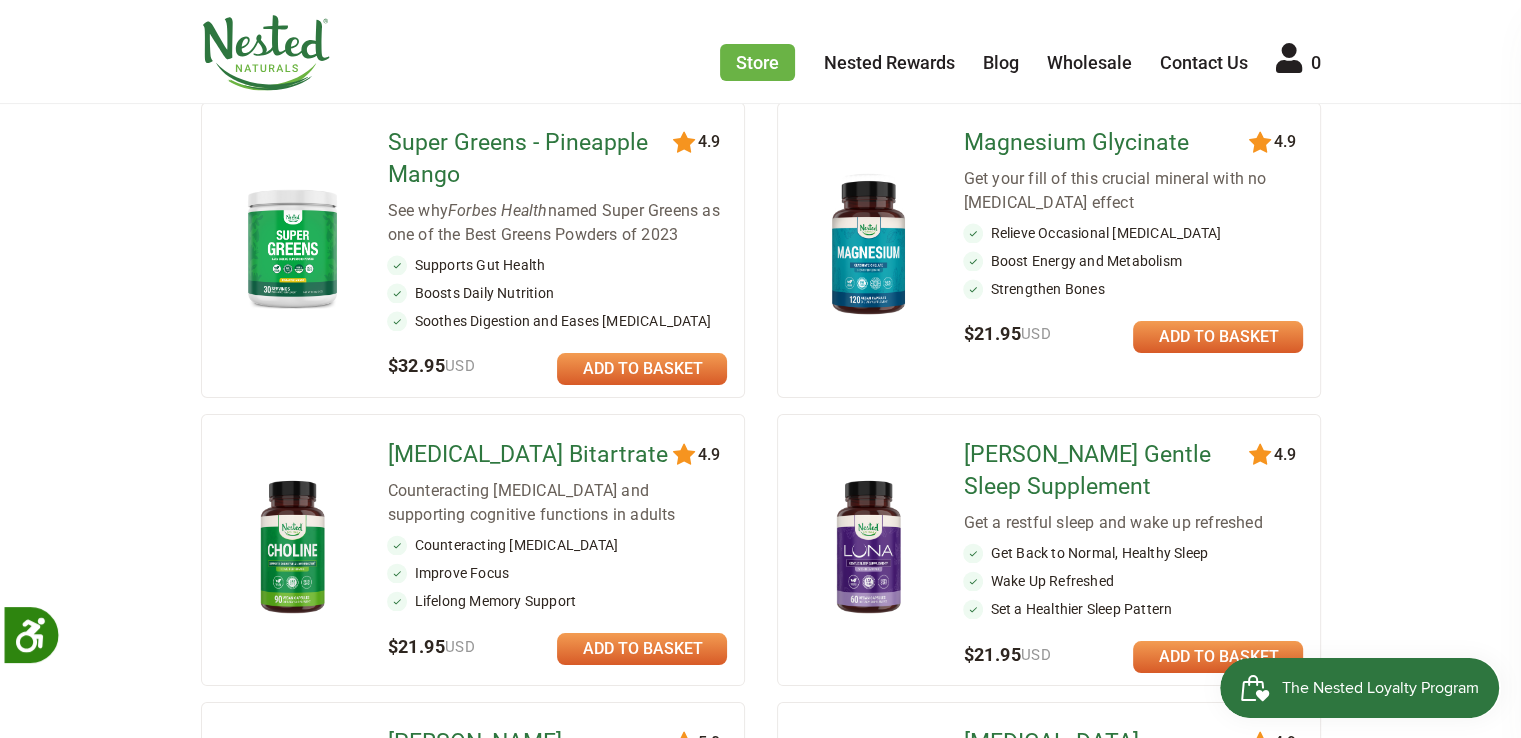 scroll, scrollTop: 300, scrollLeft: 0, axis: vertical 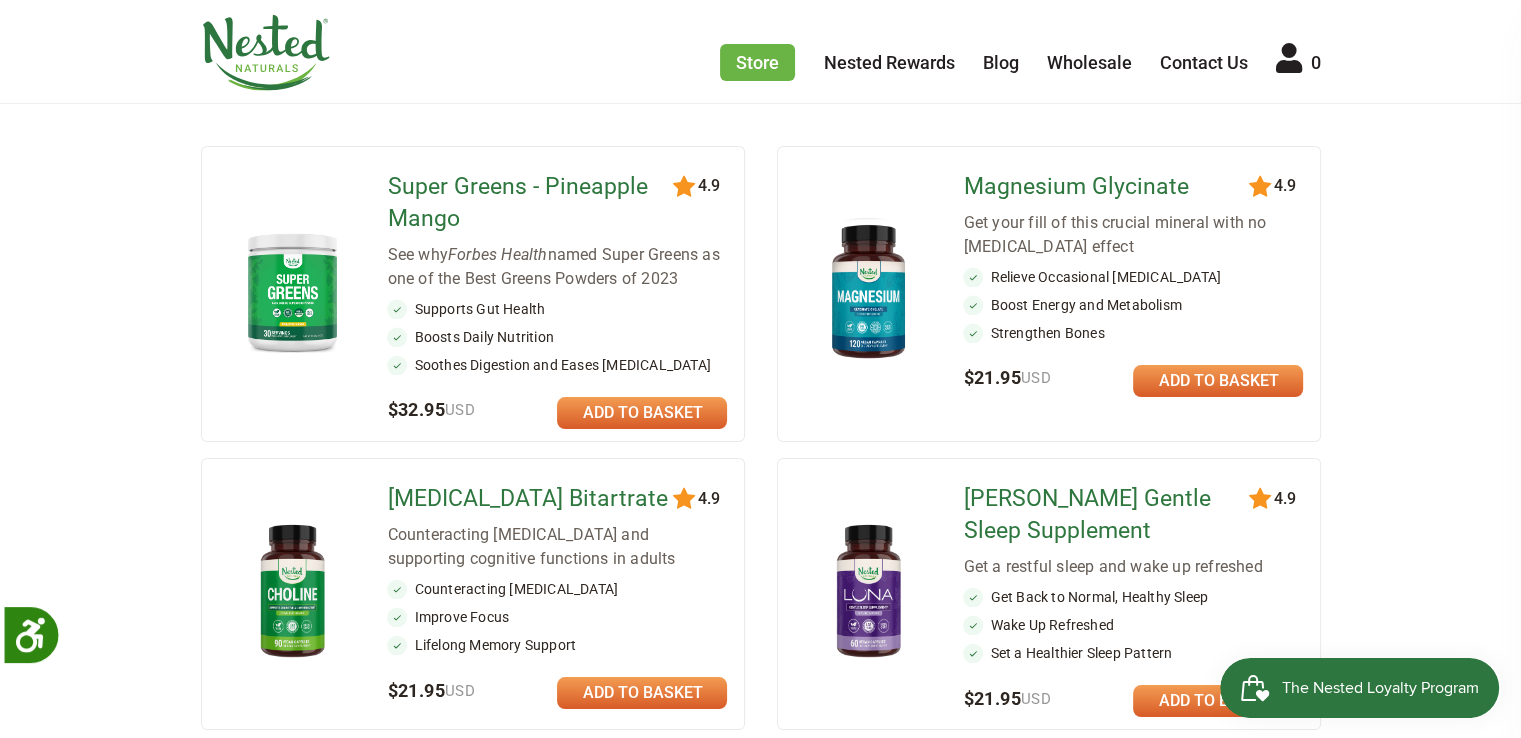 click on "Magnesium Glycinate" at bounding box center (1107, 187) 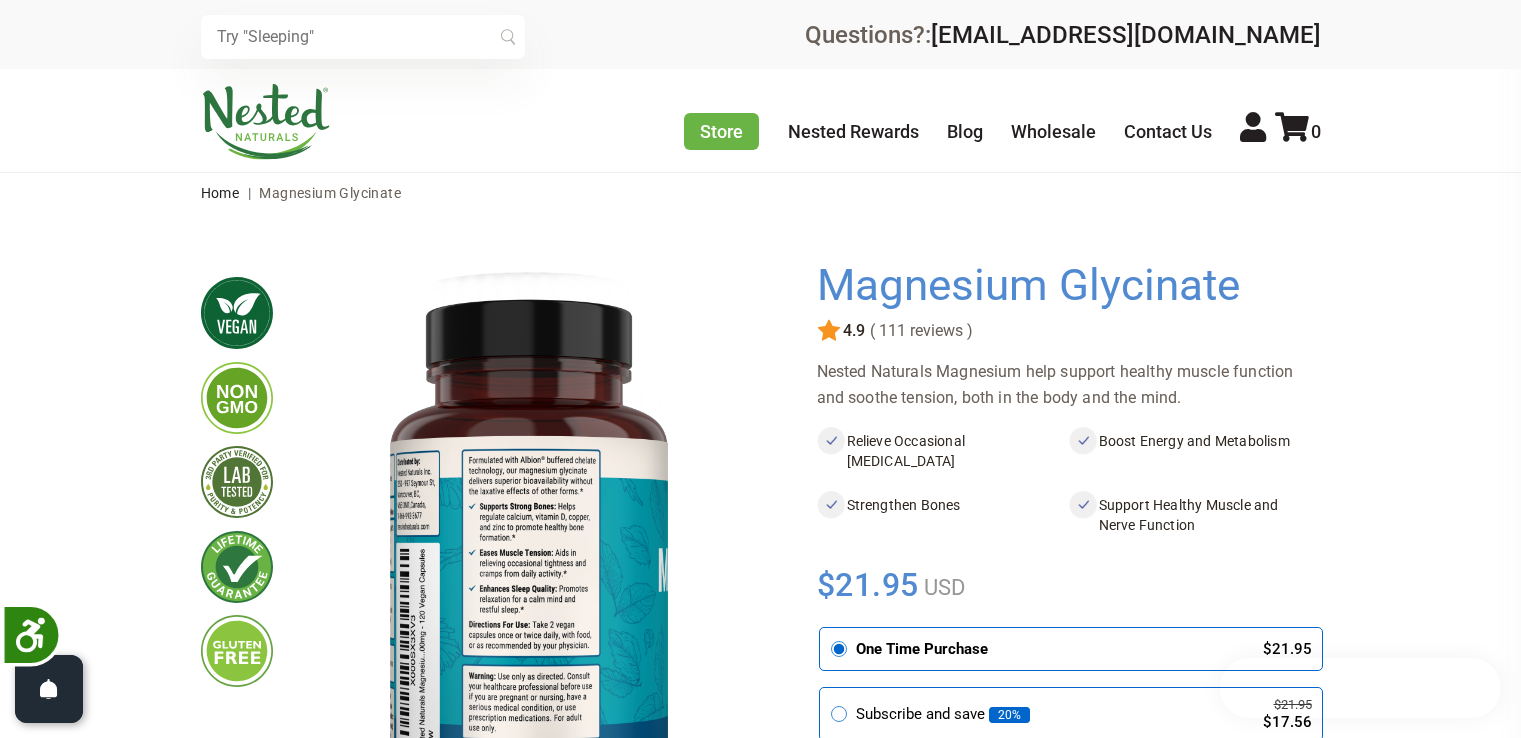 scroll, scrollTop: 0, scrollLeft: 0, axis: both 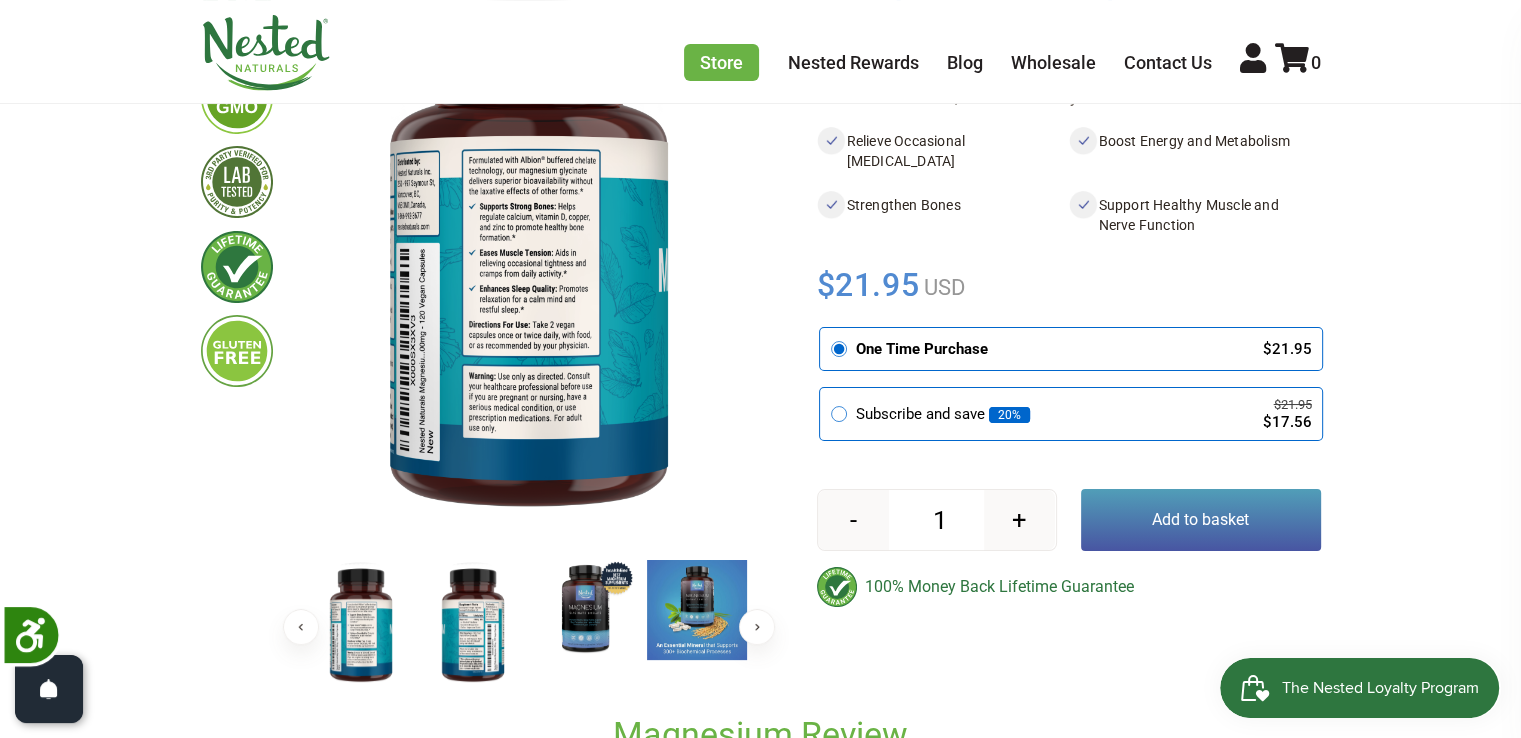 click on "1" at bounding box center [936, 520] 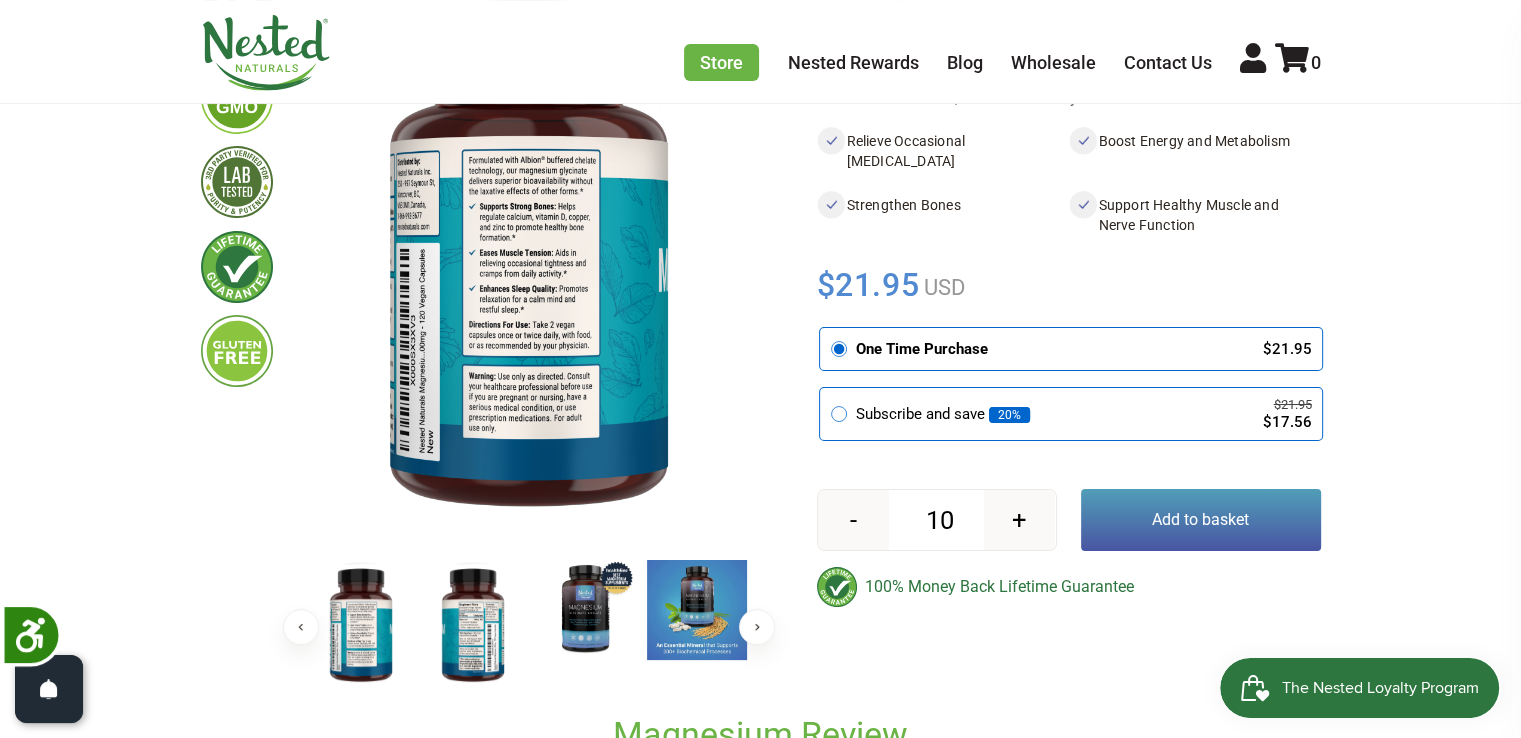 click on "Add to basket" at bounding box center [1201, 520] 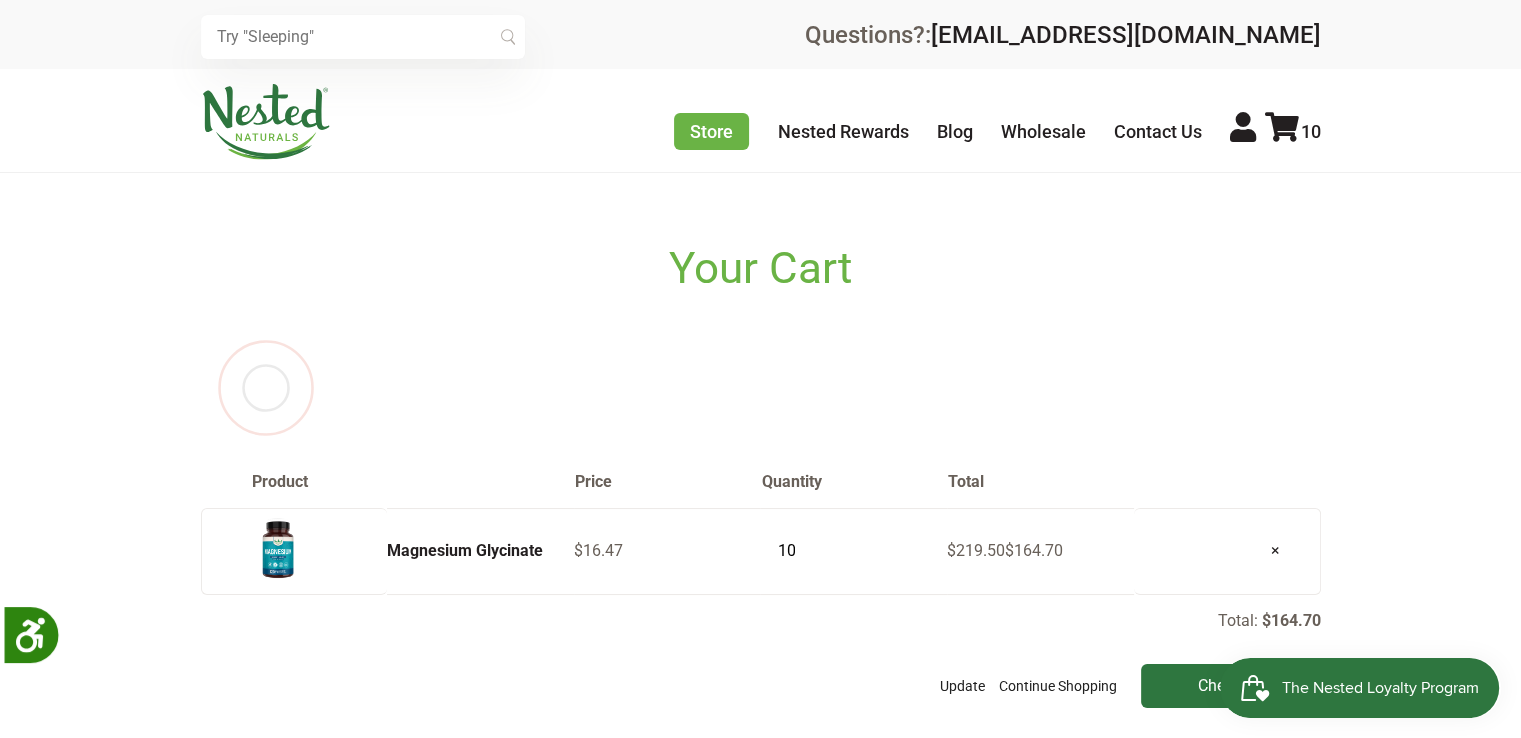 scroll, scrollTop: 0, scrollLeft: 0, axis: both 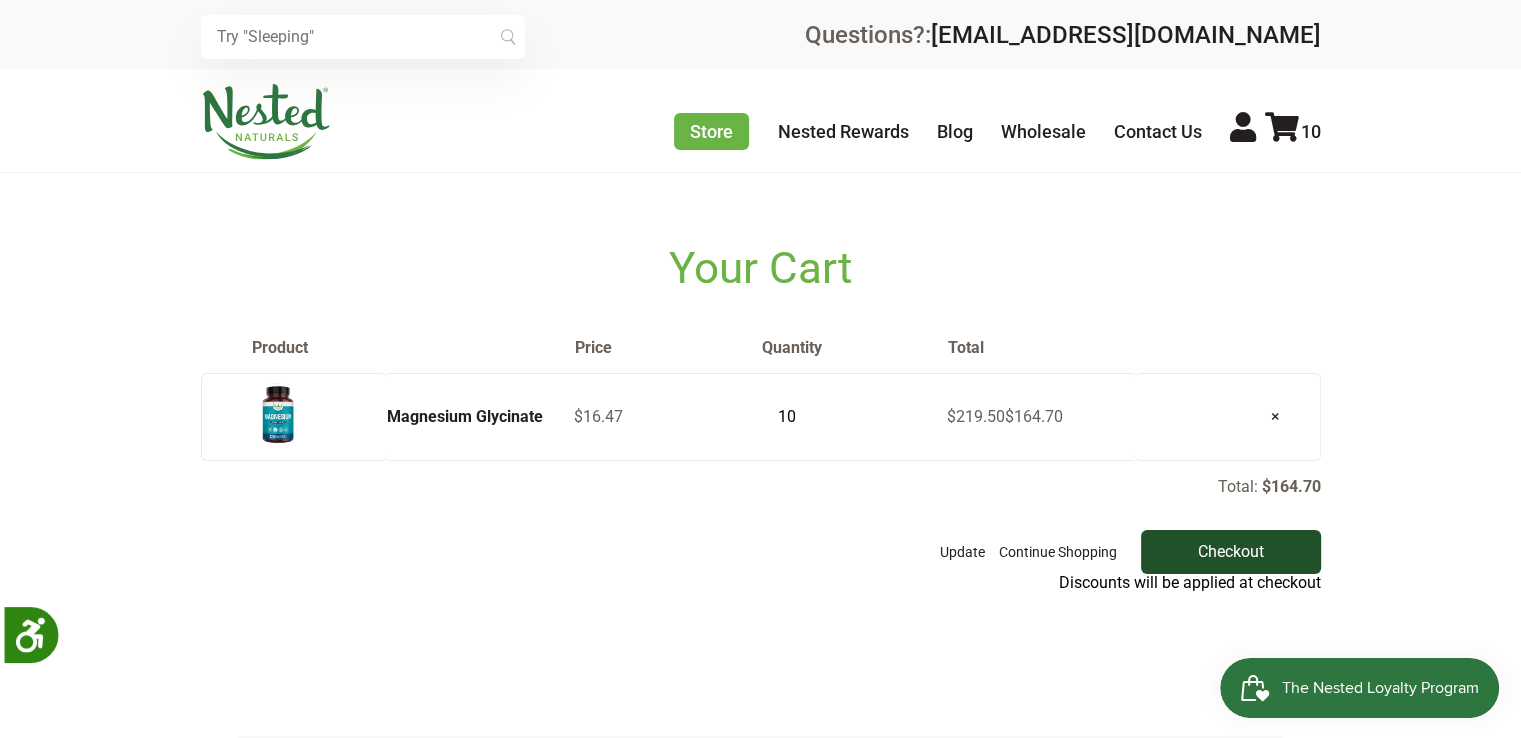 click on "Checkout" at bounding box center [1231, 552] 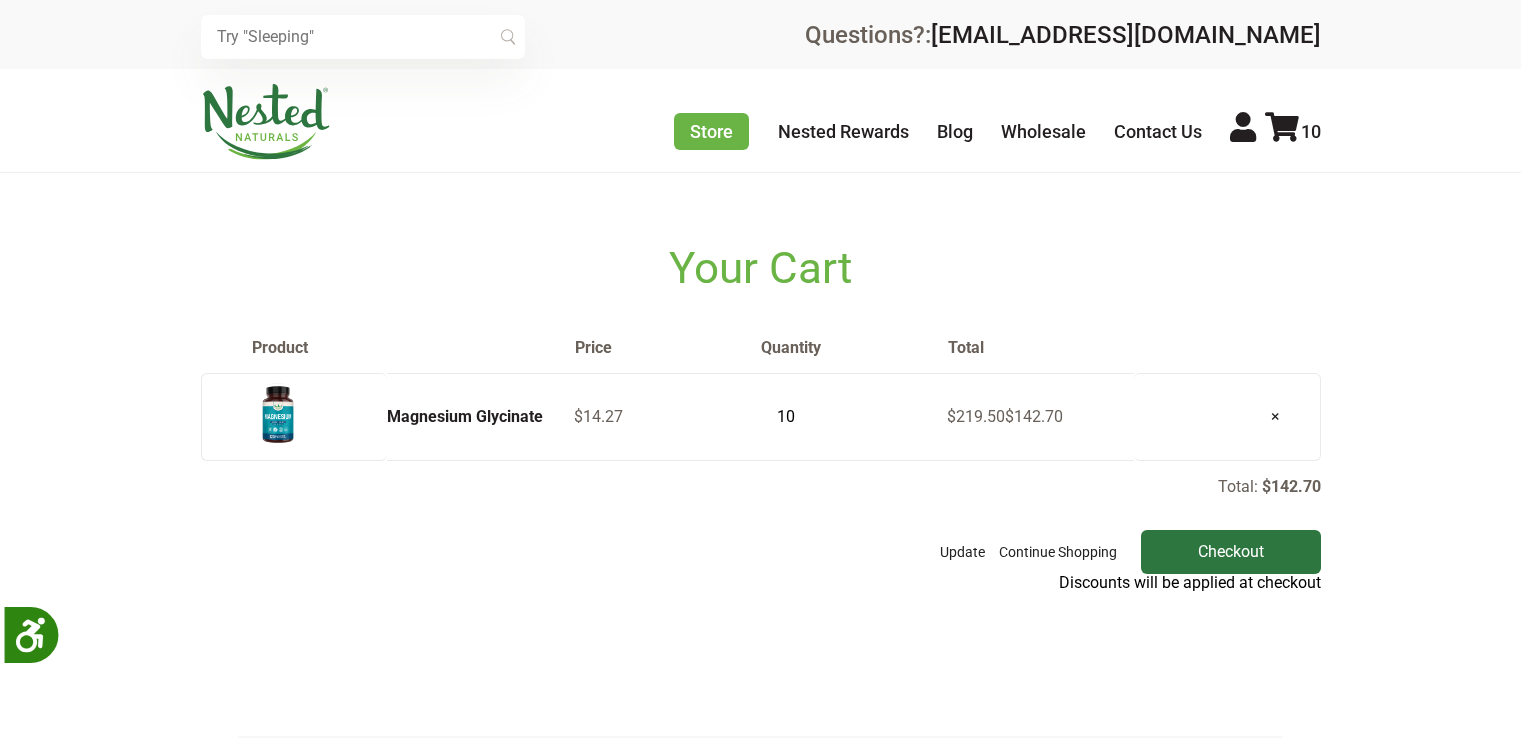 scroll, scrollTop: 0, scrollLeft: 0, axis: both 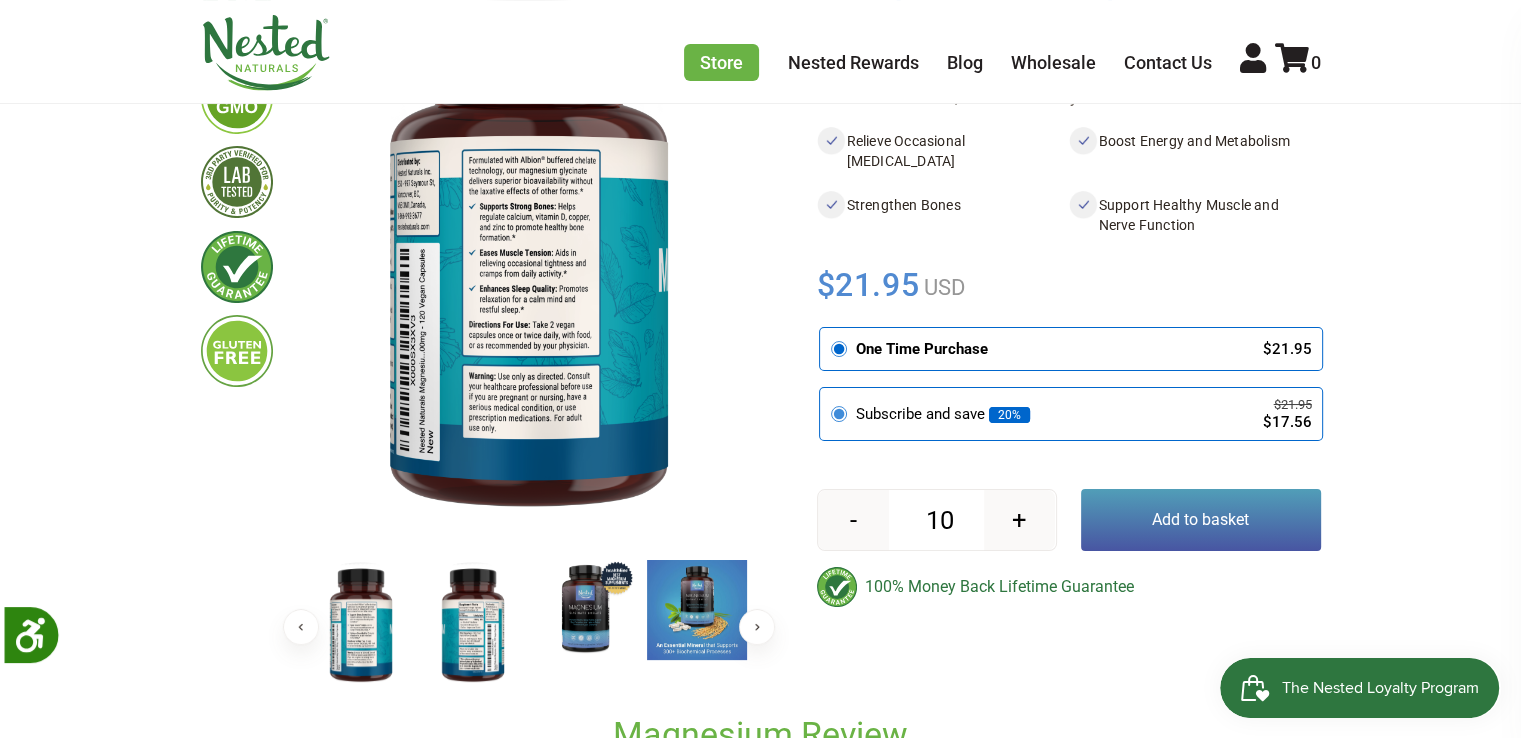 click 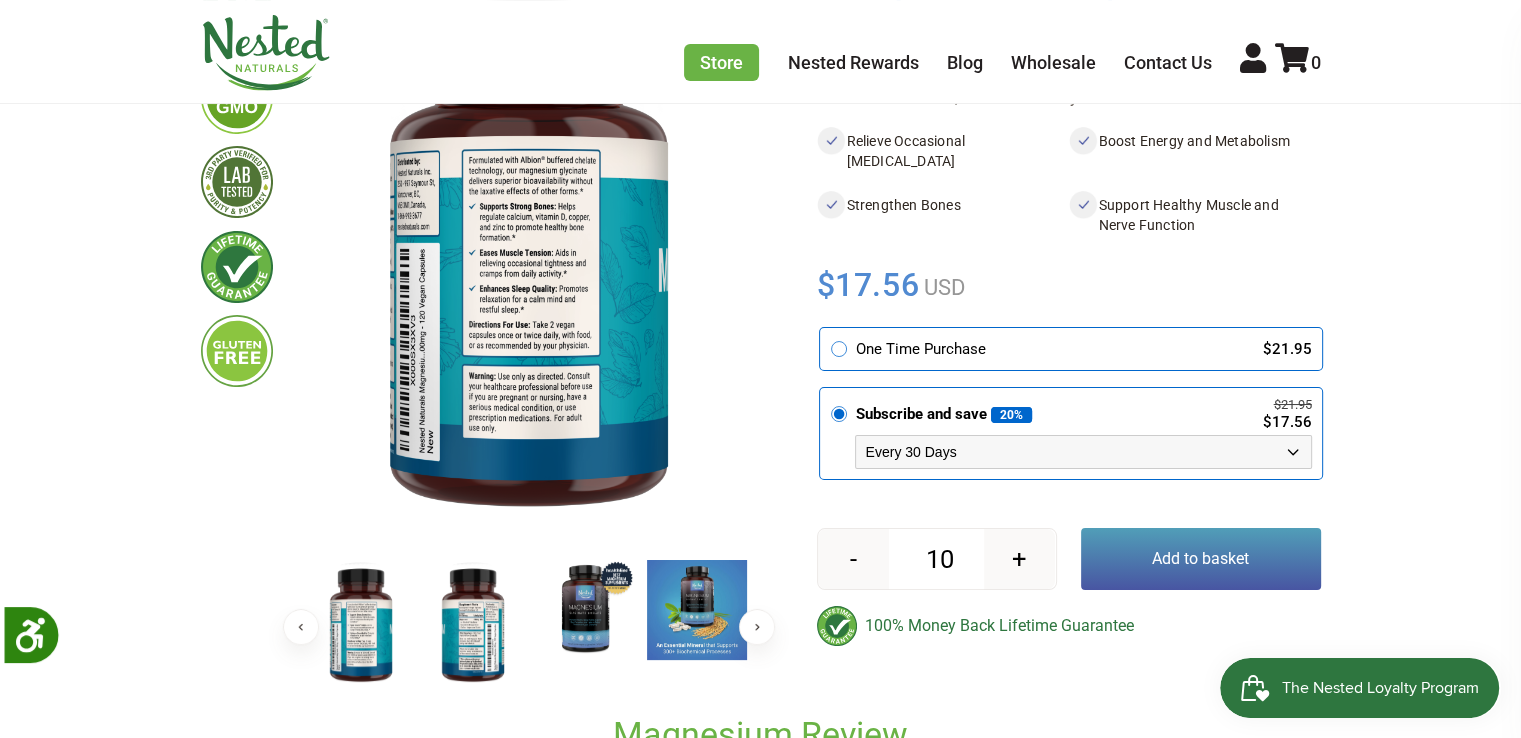 click on "Add to basket" at bounding box center [1201, 559] 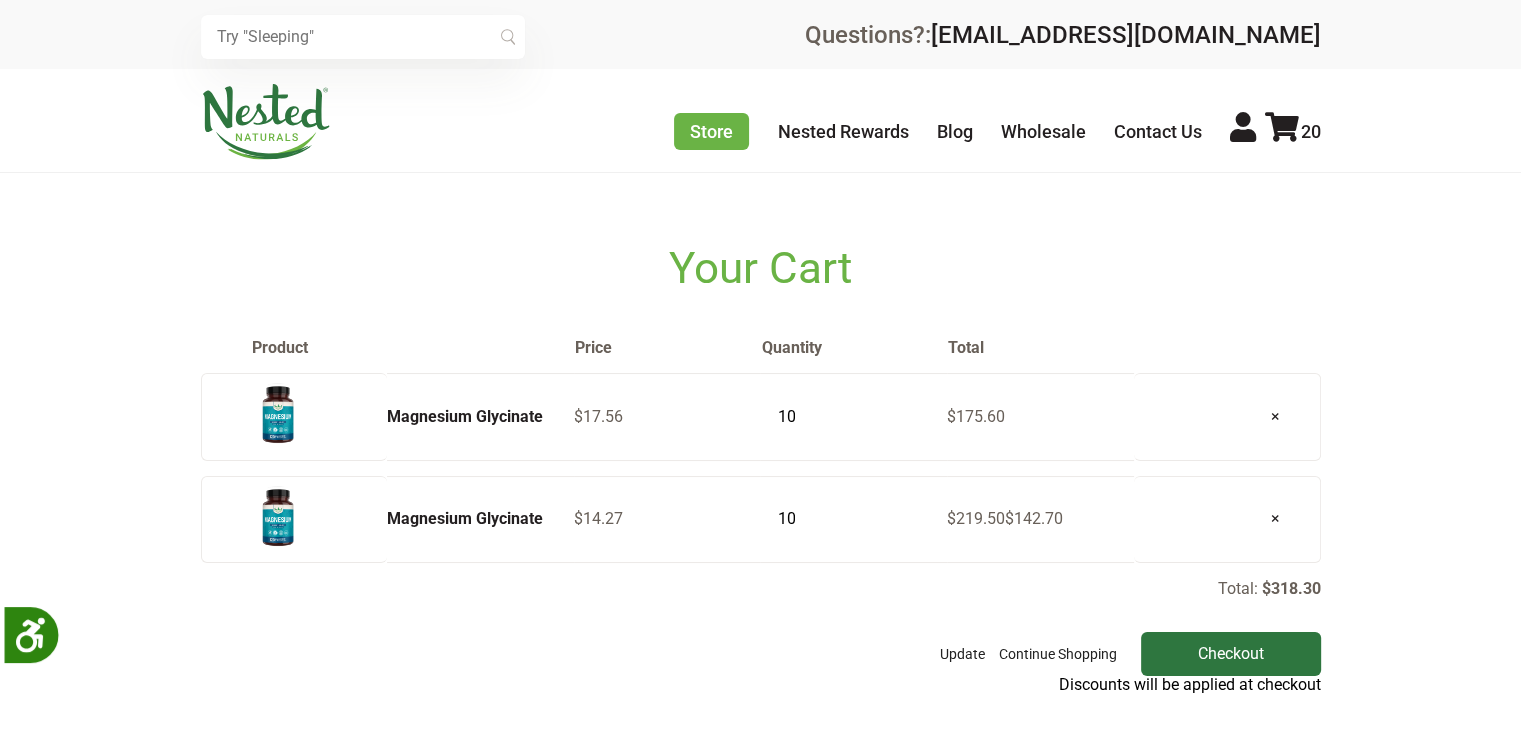 scroll, scrollTop: 0, scrollLeft: 0, axis: both 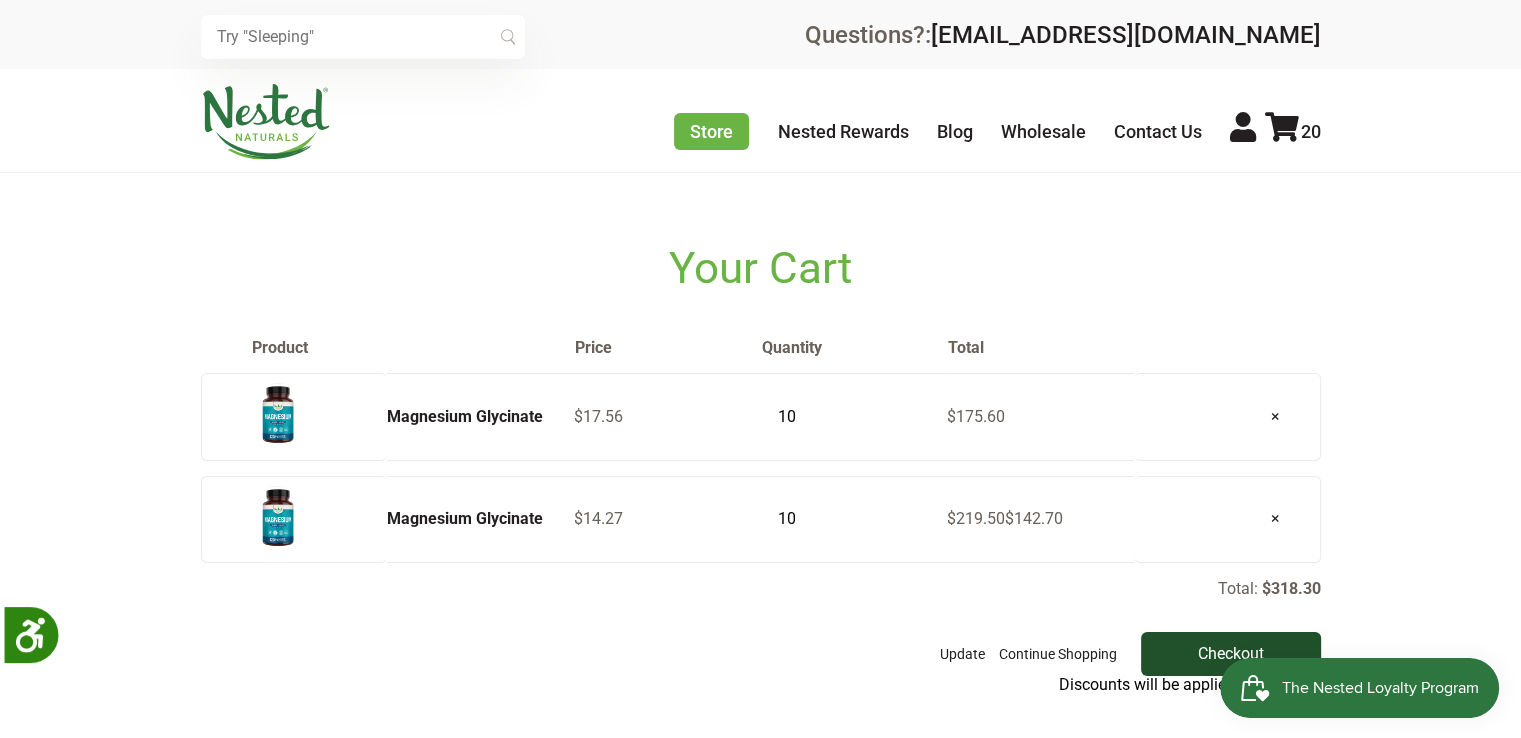 click on "Checkout" at bounding box center [1231, 654] 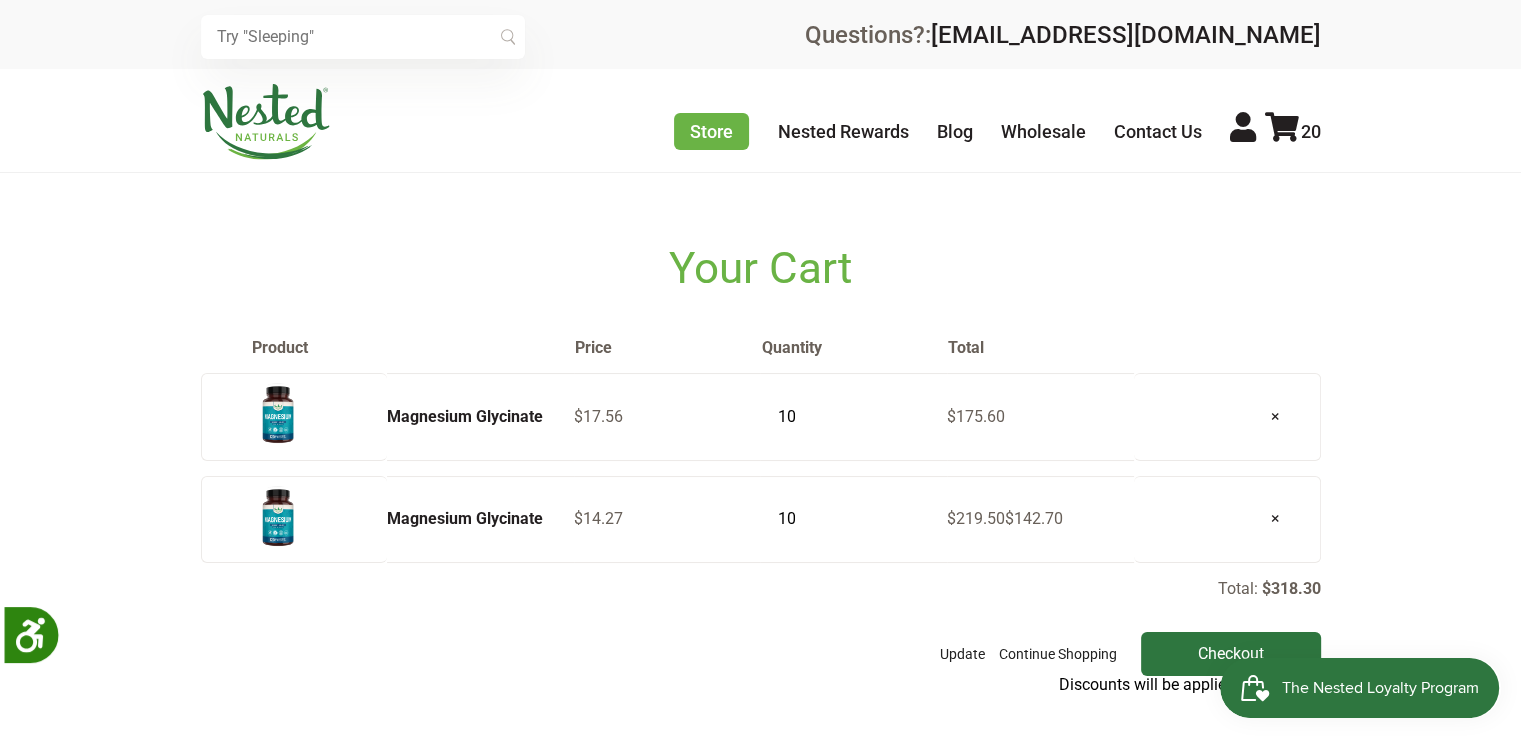 click at bounding box center [760, 1219] 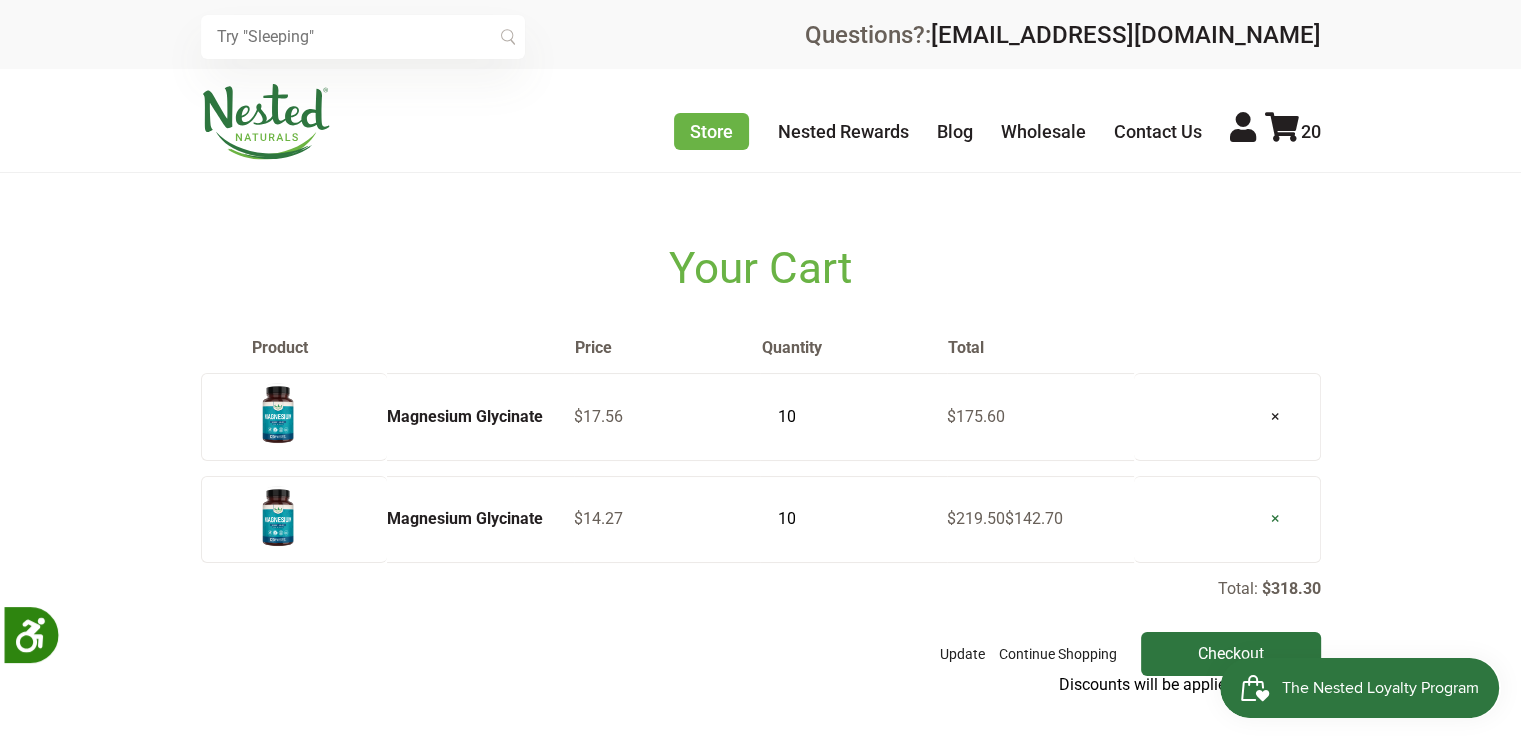 click on "×" at bounding box center (1275, 518) 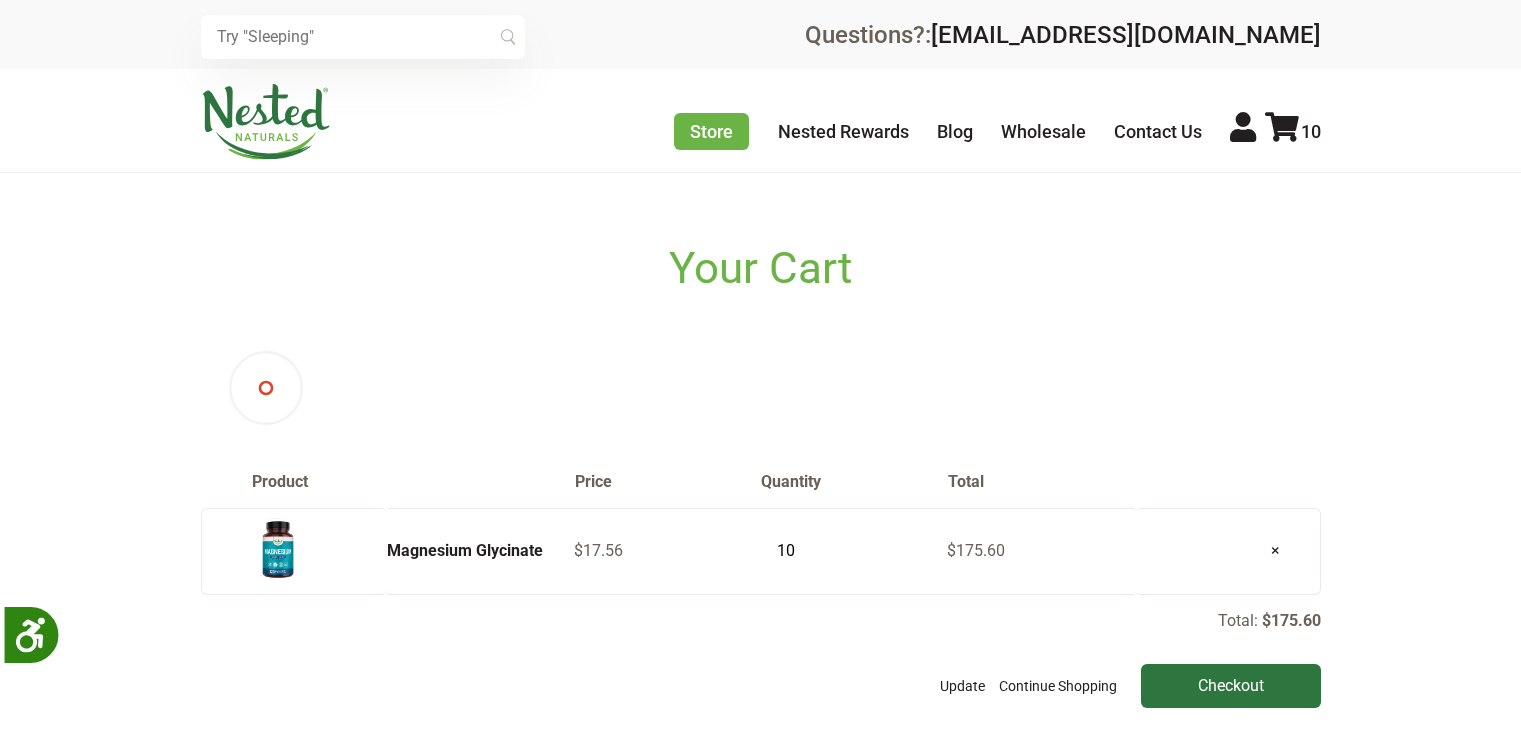 scroll, scrollTop: 0, scrollLeft: 0, axis: both 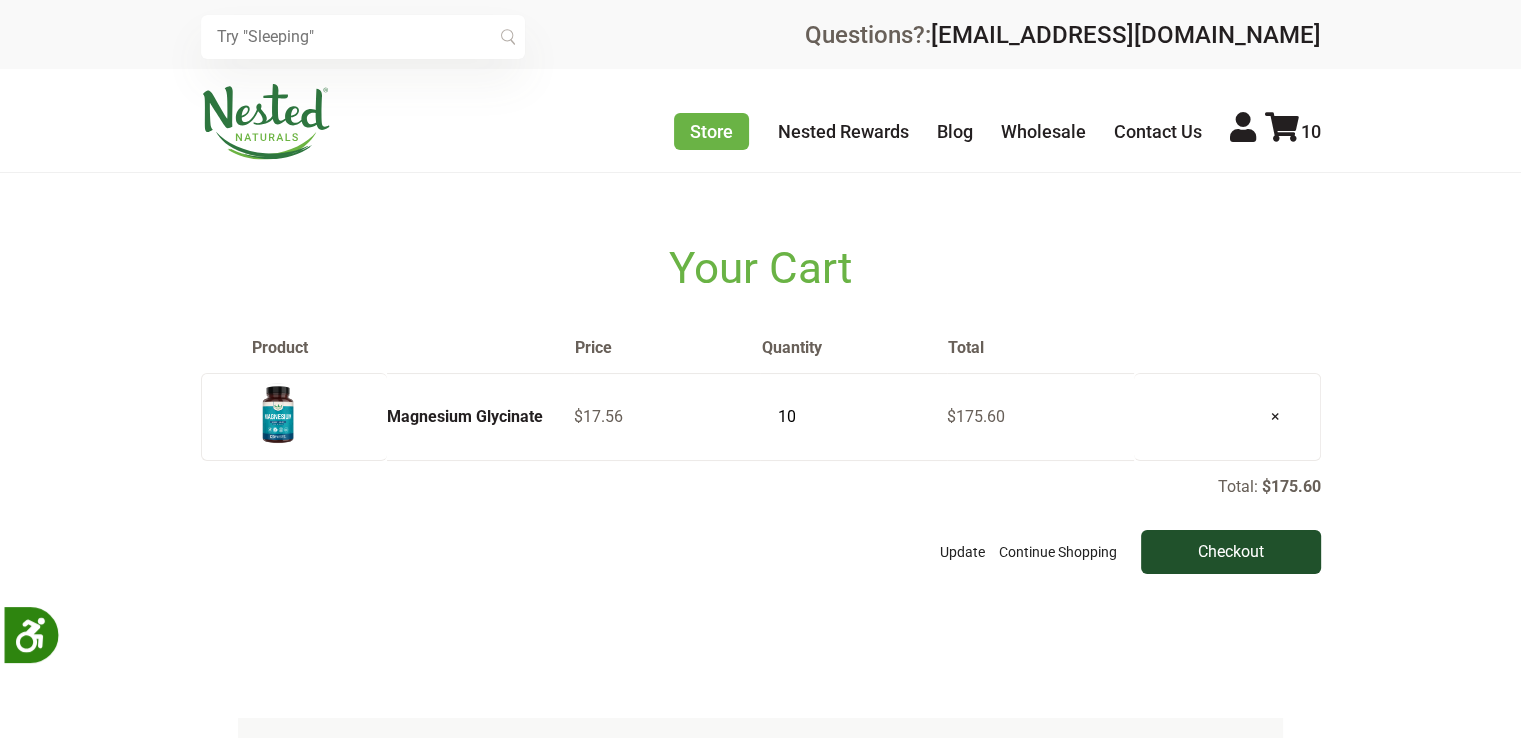 click on "Checkout" at bounding box center (1231, 552) 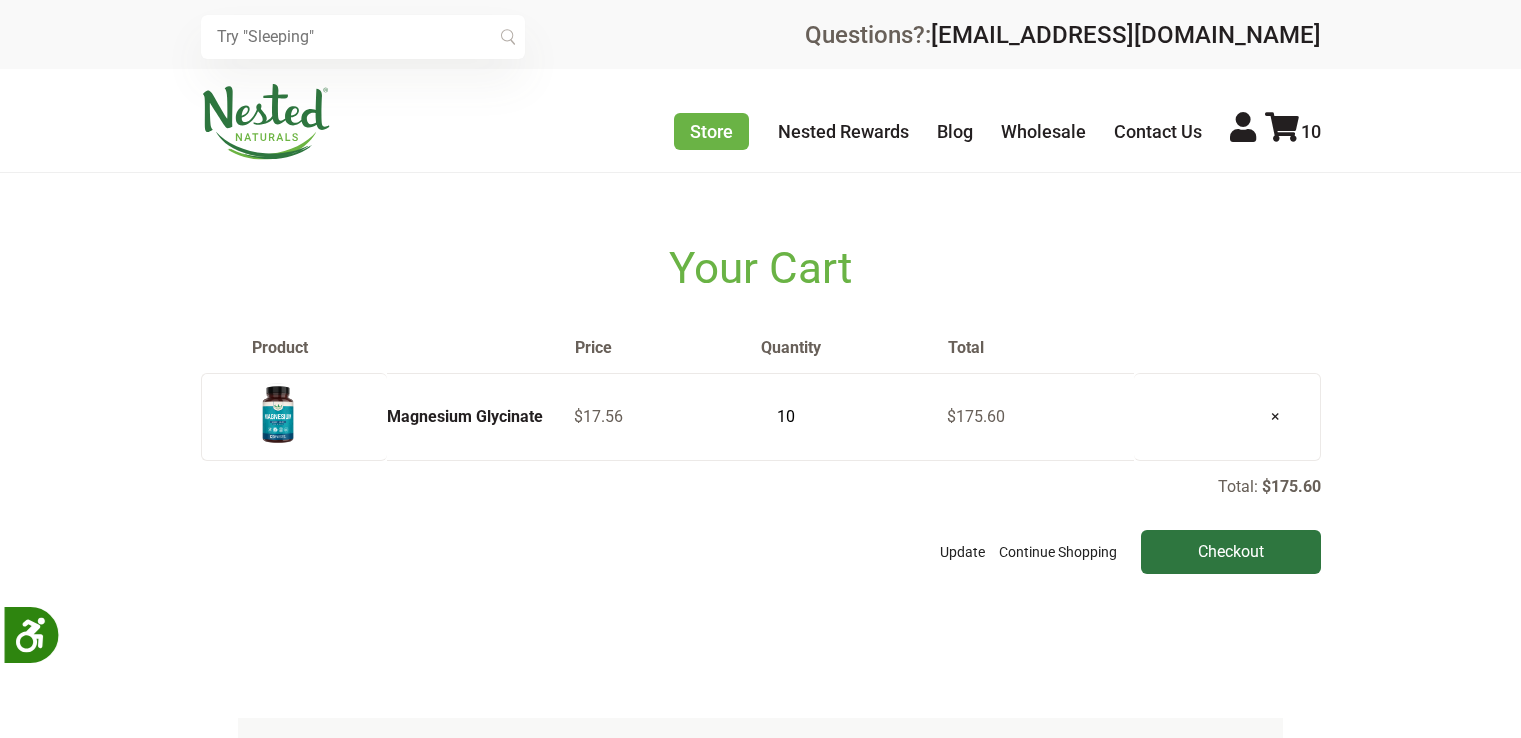 scroll, scrollTop: 0, scrollLeft: 0, axis: both 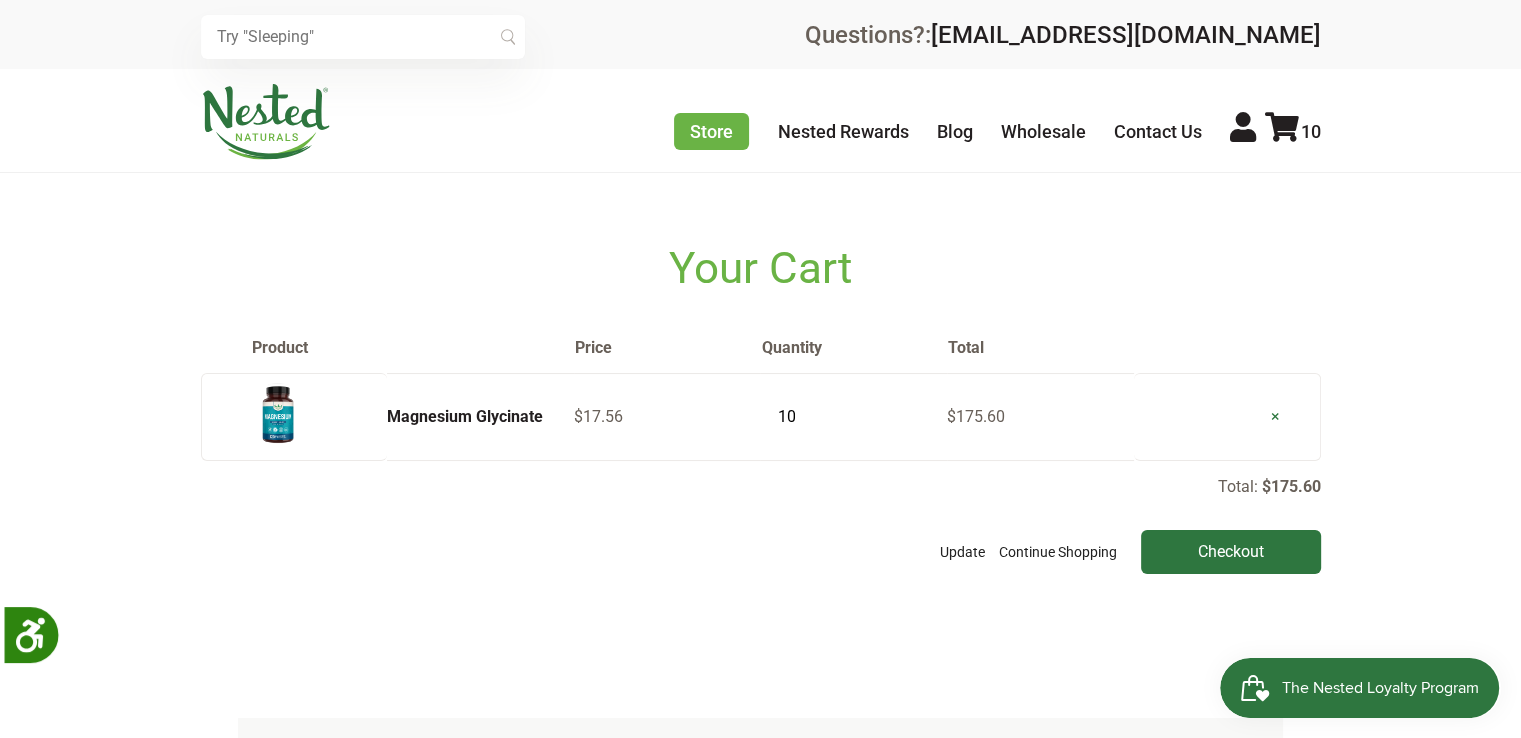 click on "×" at bounding box center (1275, 416) 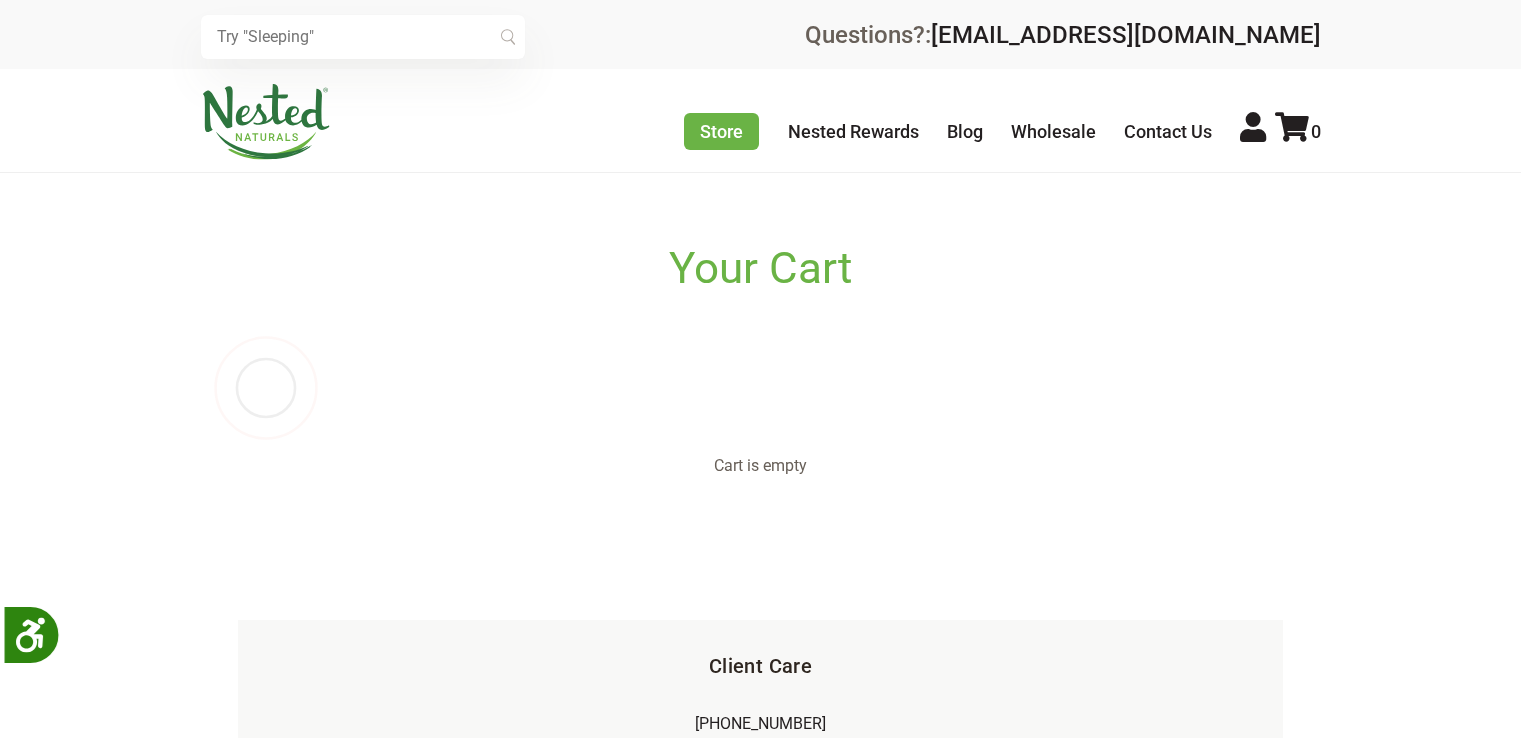 scroll, scrollTop: 0, scrollLeft: 0, axis: both 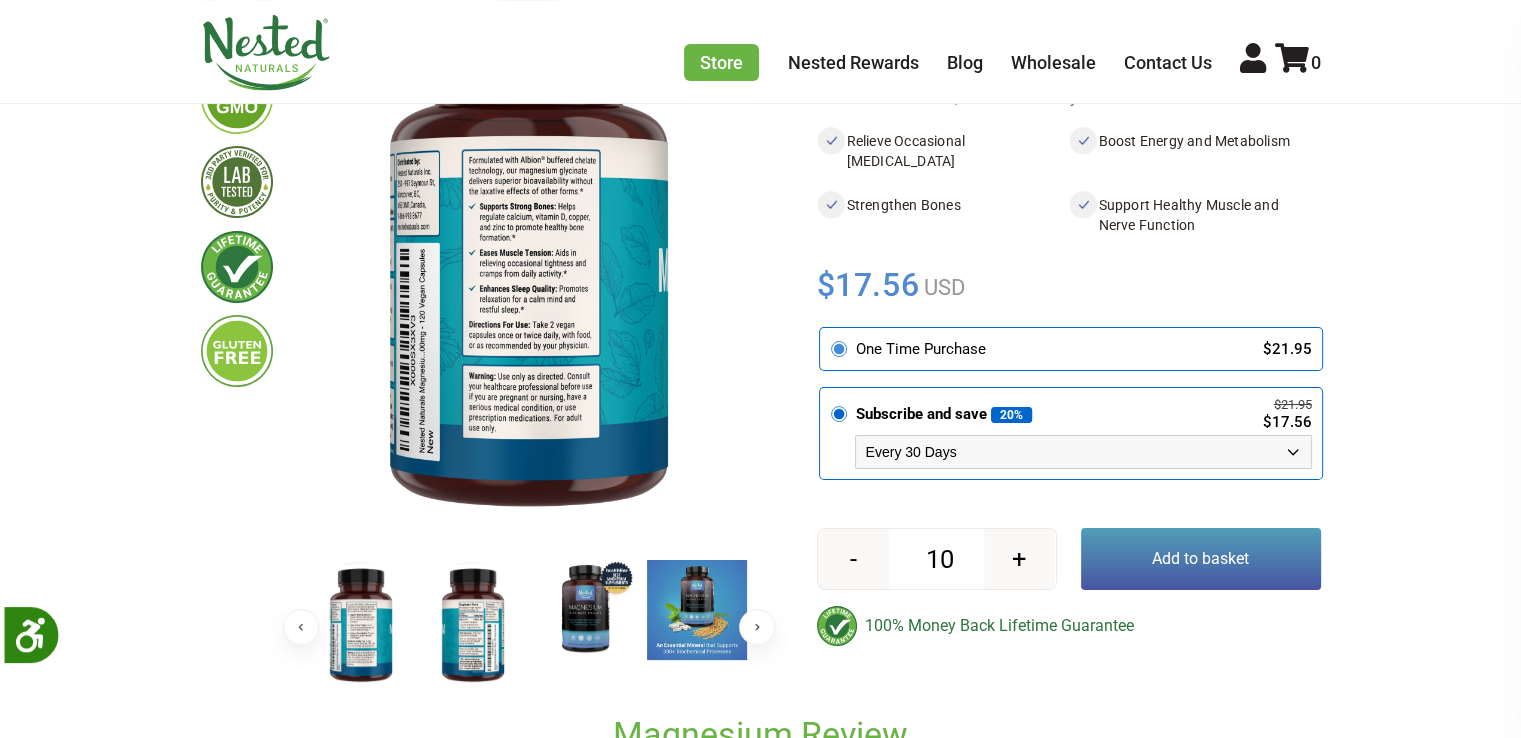 click 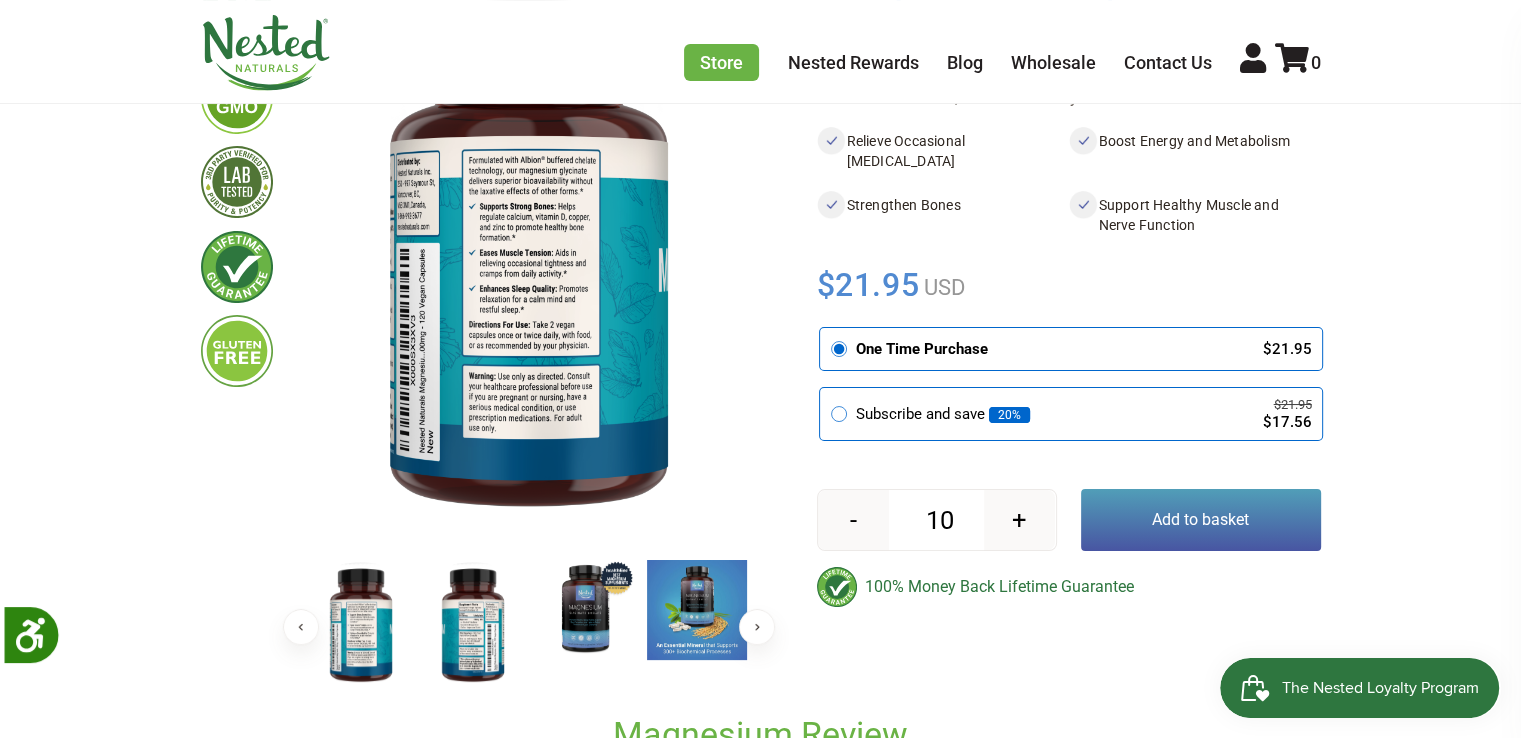 scroll, scrollTop: 0, scrollLeft: 0, axis: both 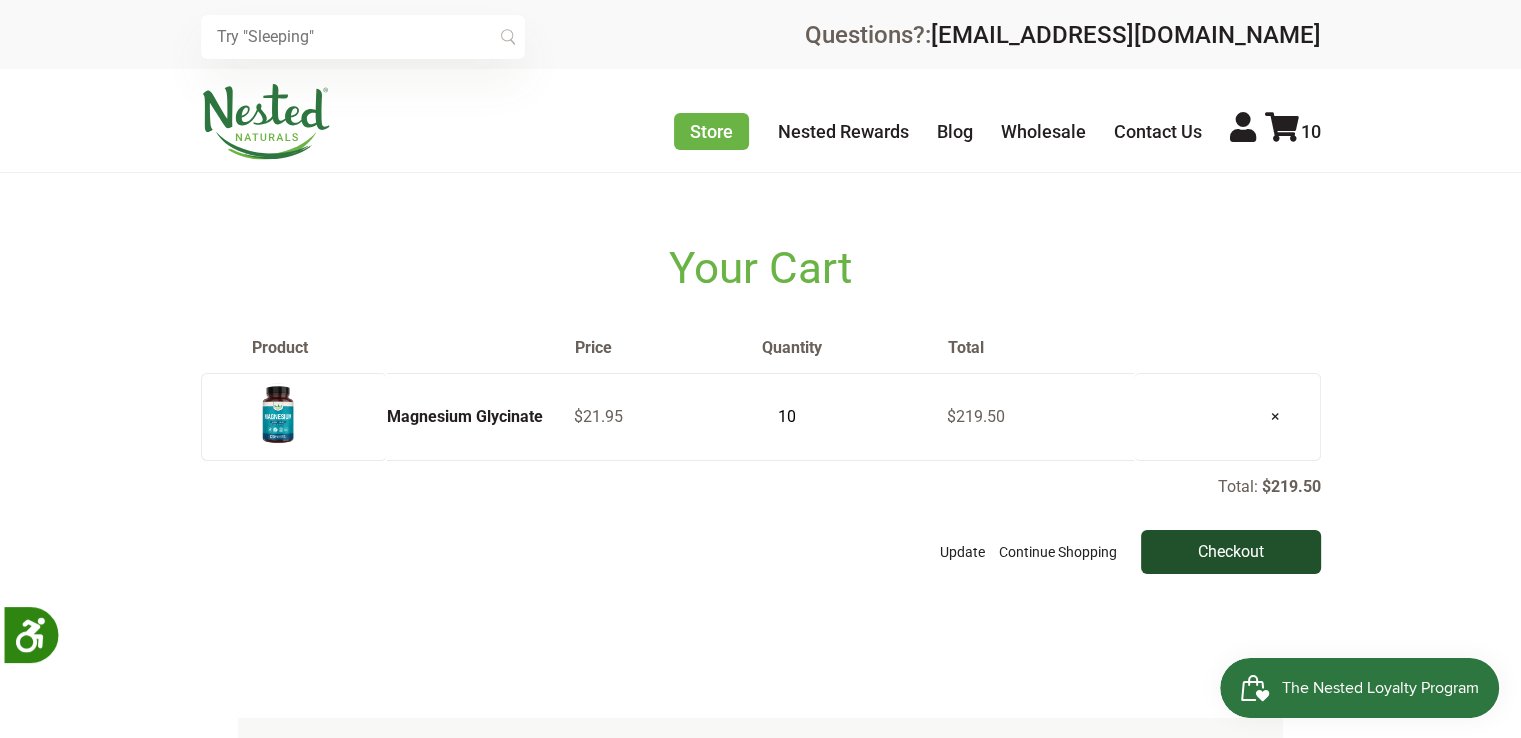 click on "Checkout" at bounding box center [1231, 552] 